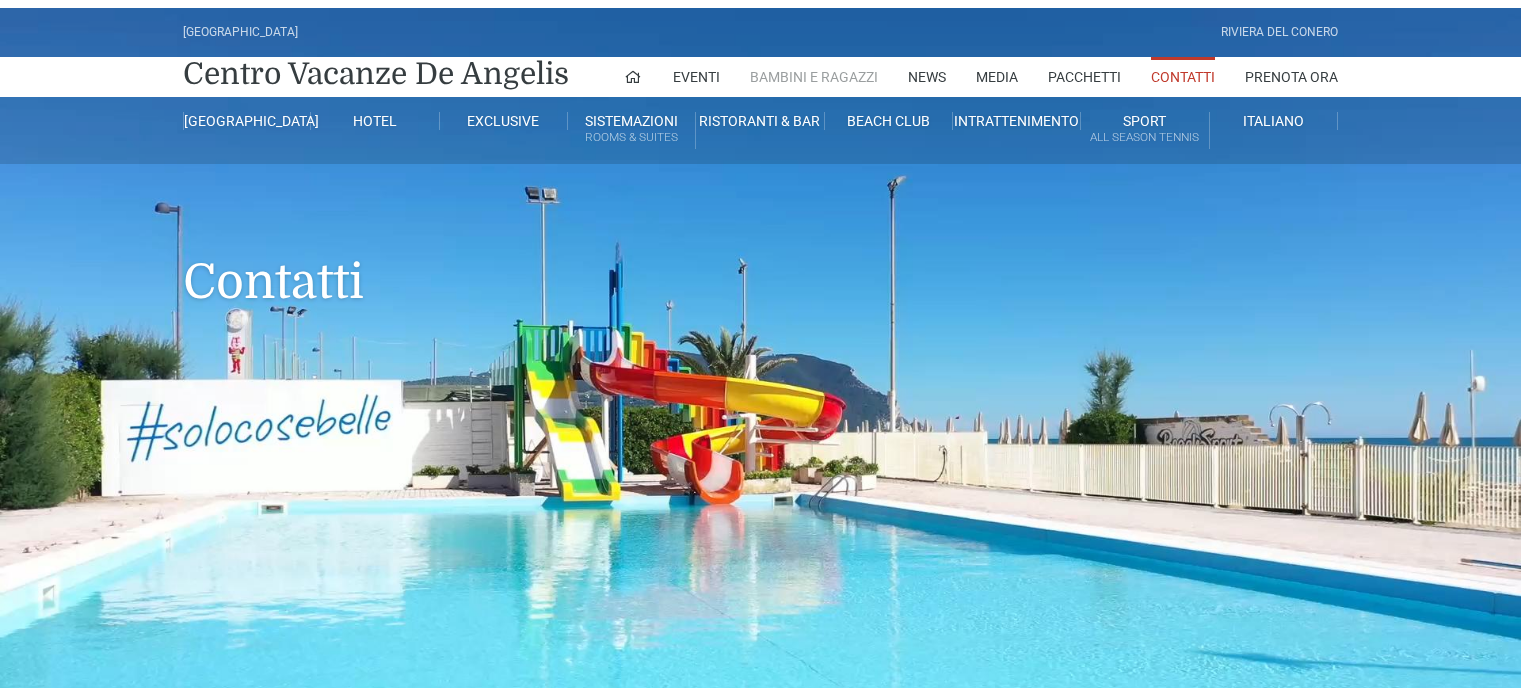 scroll, scrollTop: 0, scrollLeft: 0, axis: both 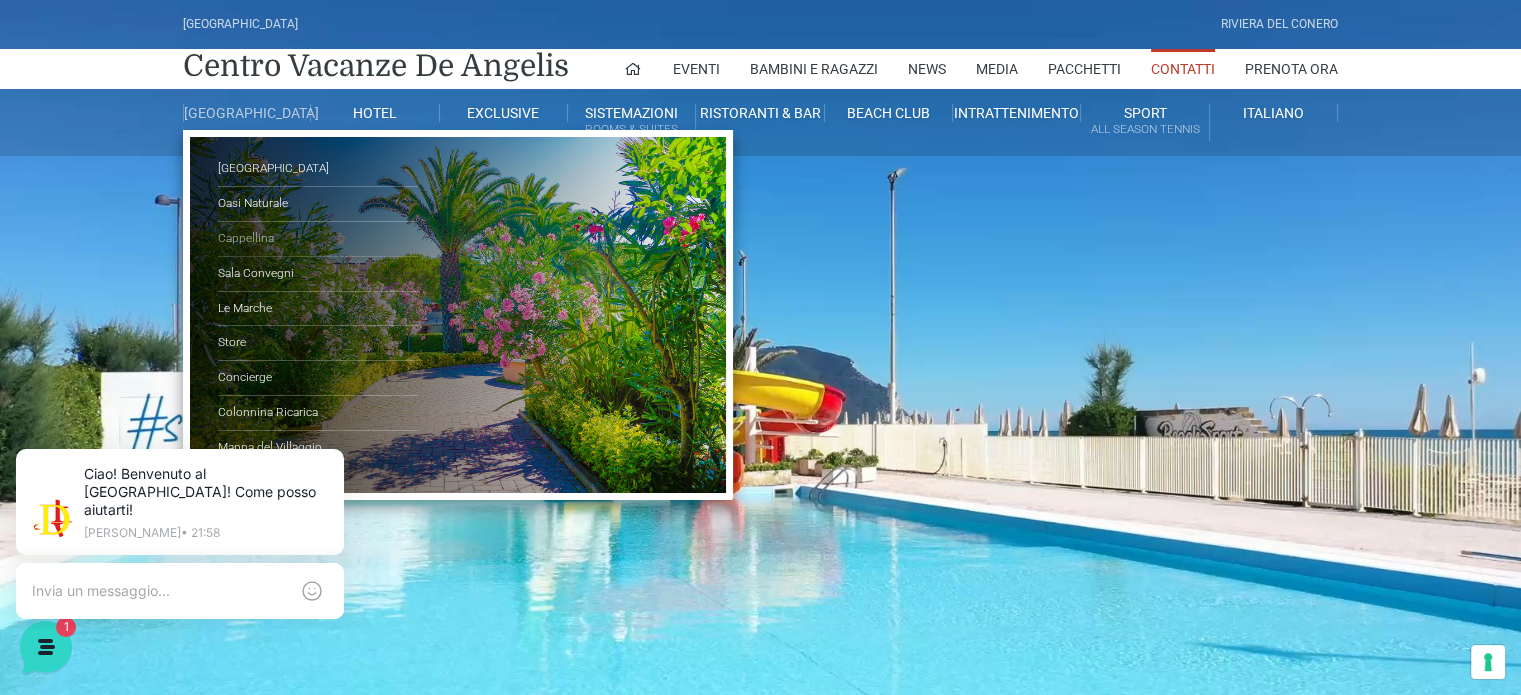 click on "Cappellina" at bounding box center [318, 239] 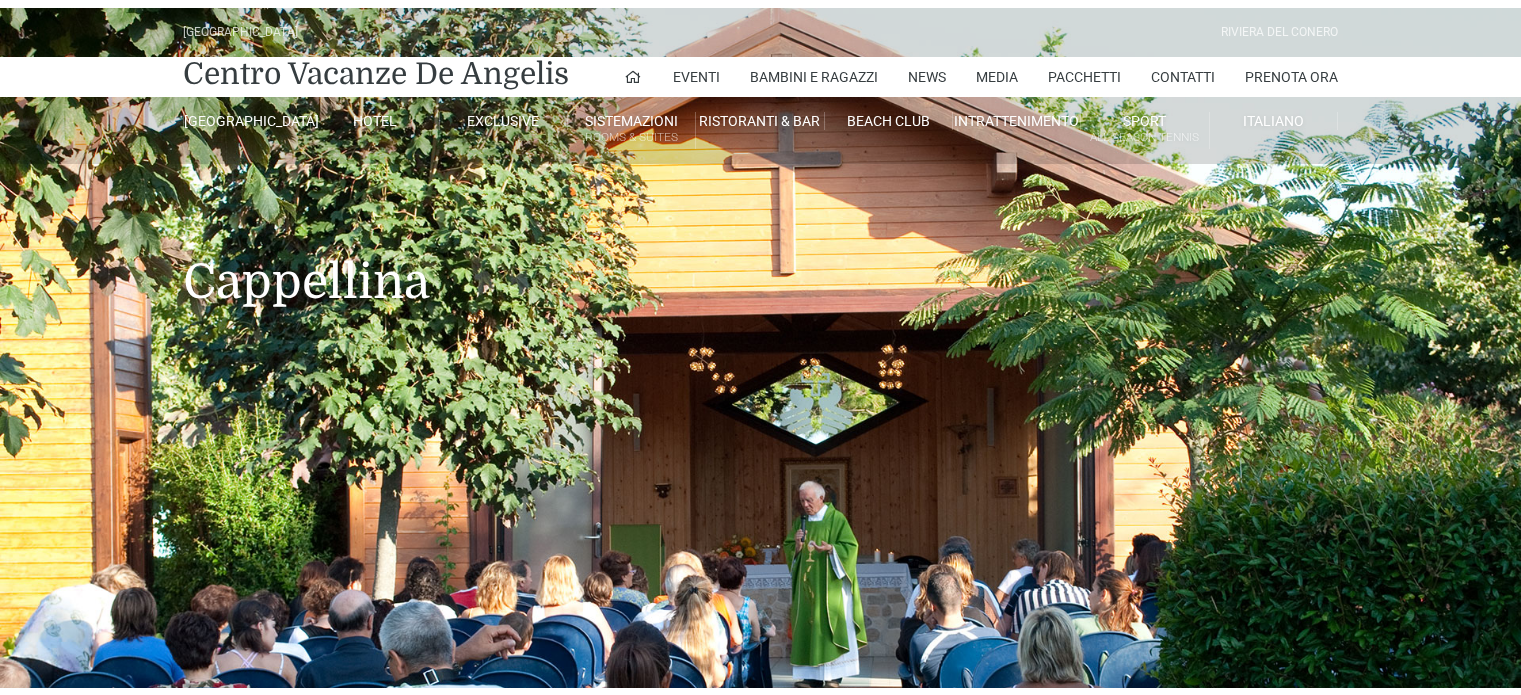 scroll, scrollTop: 0, scrollLeft: 0, axis: both 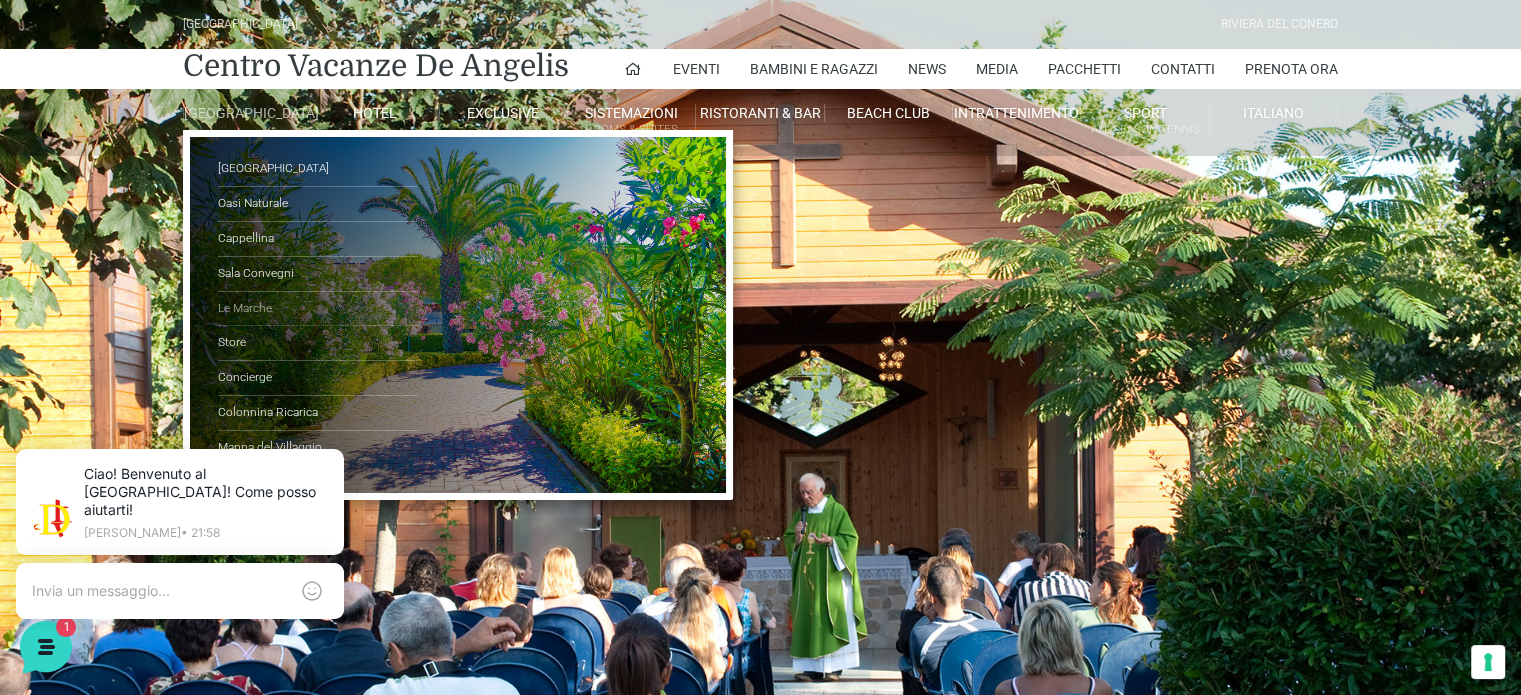 click on "Le Marche" at bounding box center [318, 309] 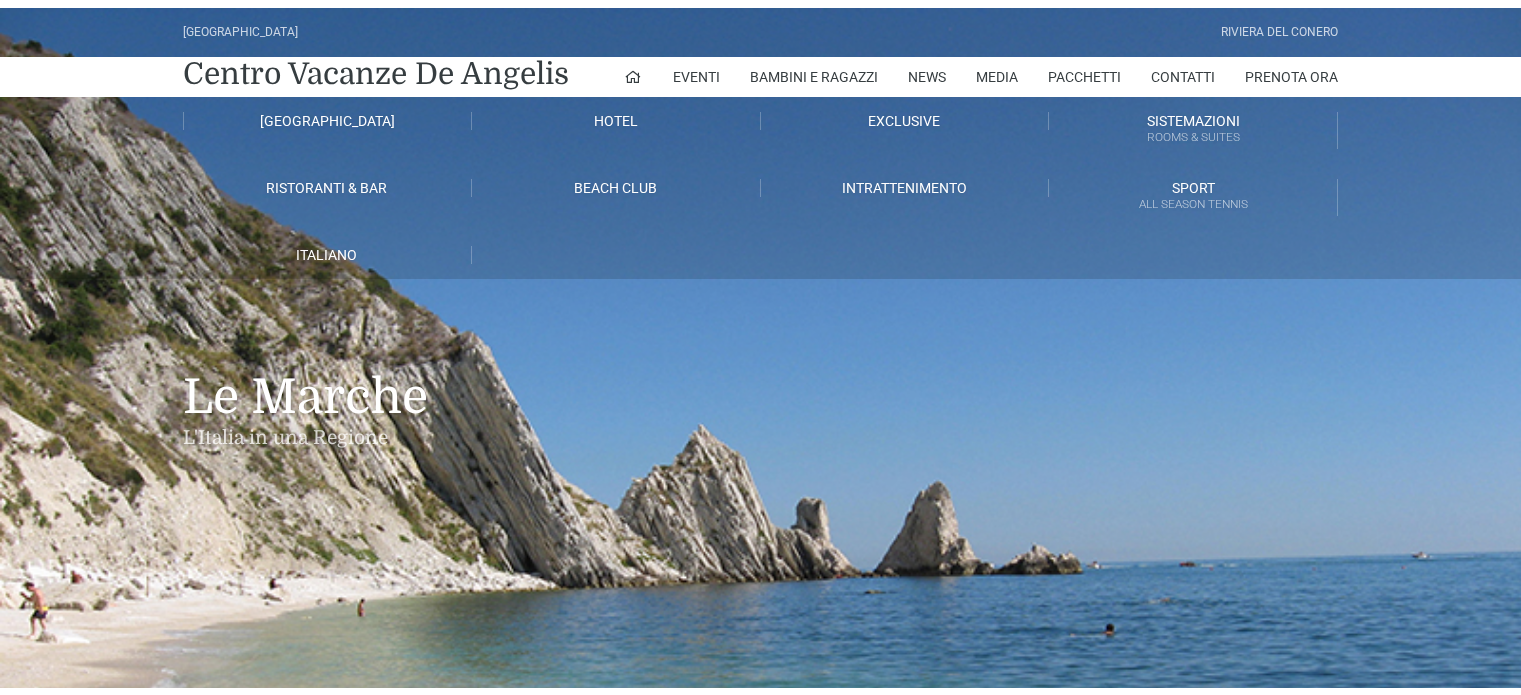 scroll, scrollTop: 0, scrollLeft: 0, axis: both 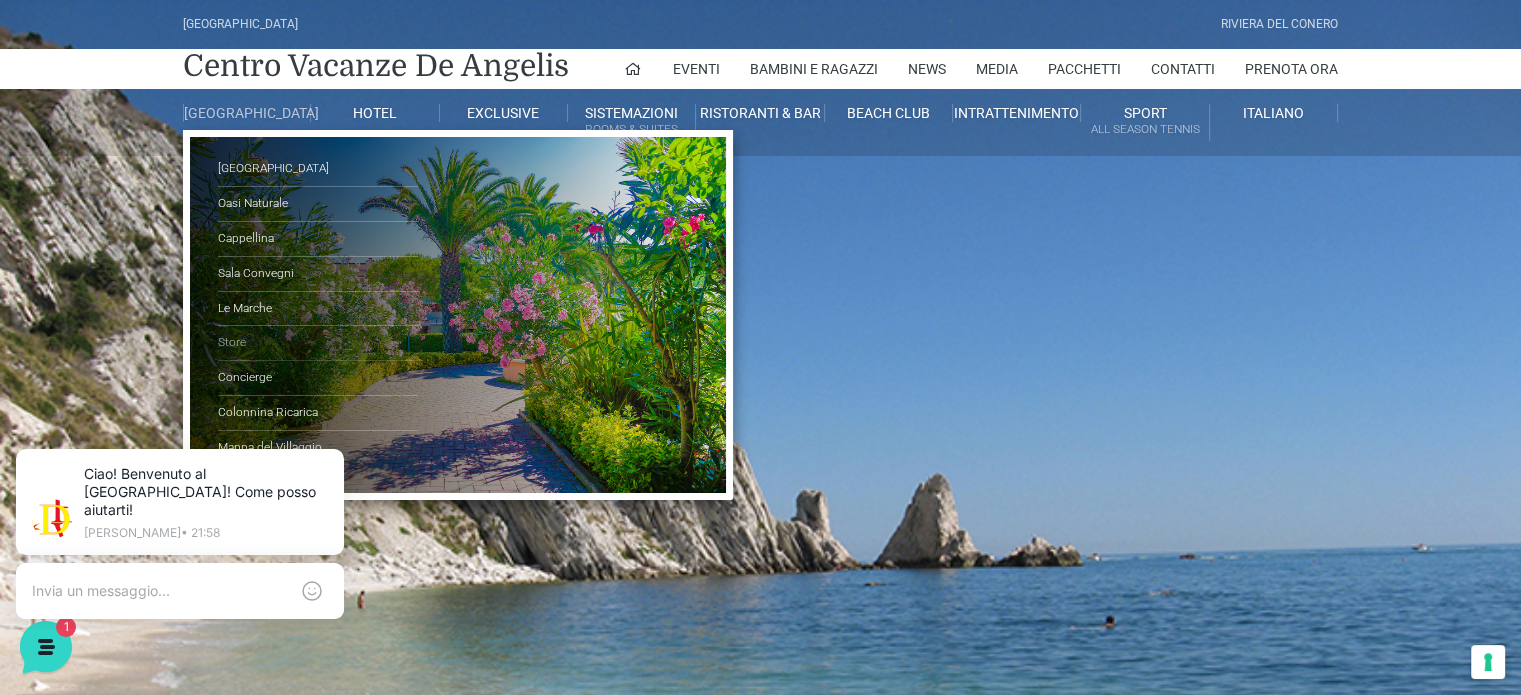 click on "Store" at bounding box center (318, 343) 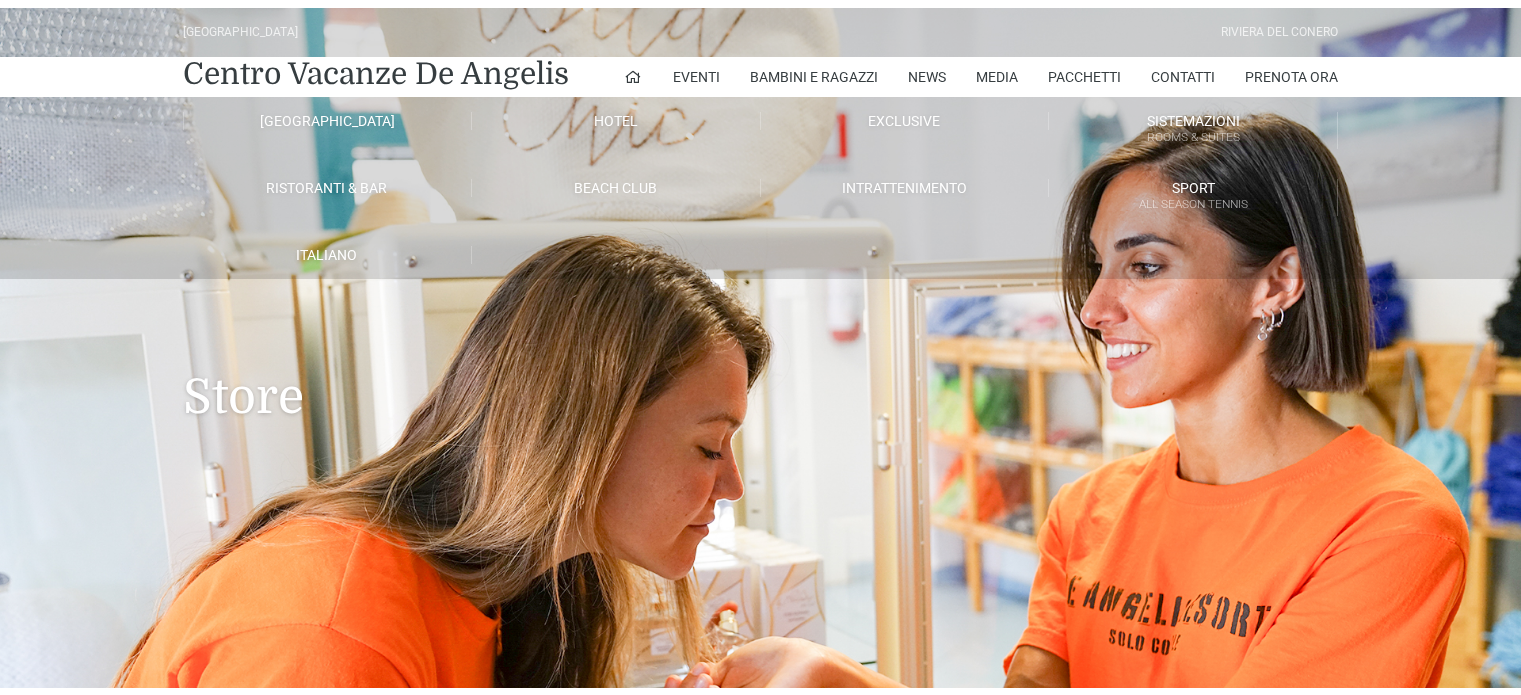 scroll, scrollTop: 0, scrollLeft: 0, axis: both 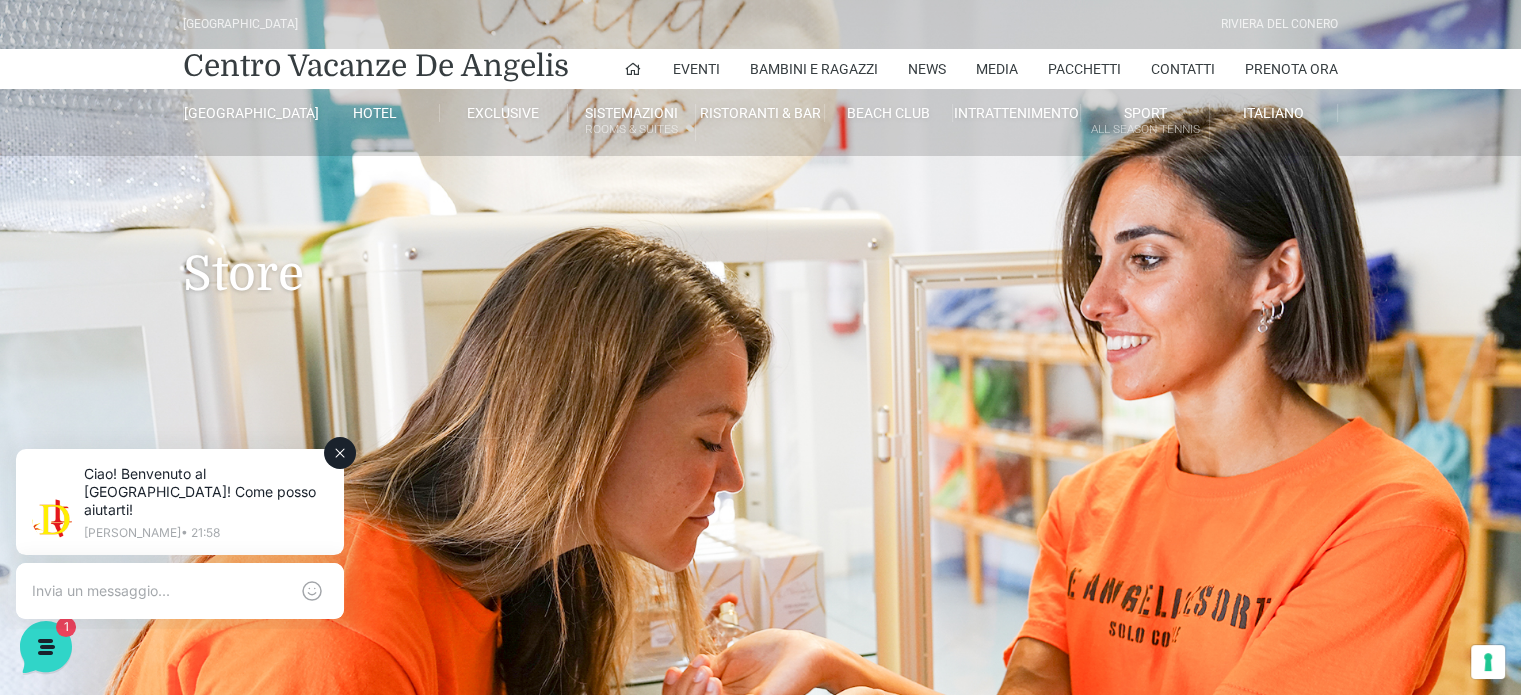 click 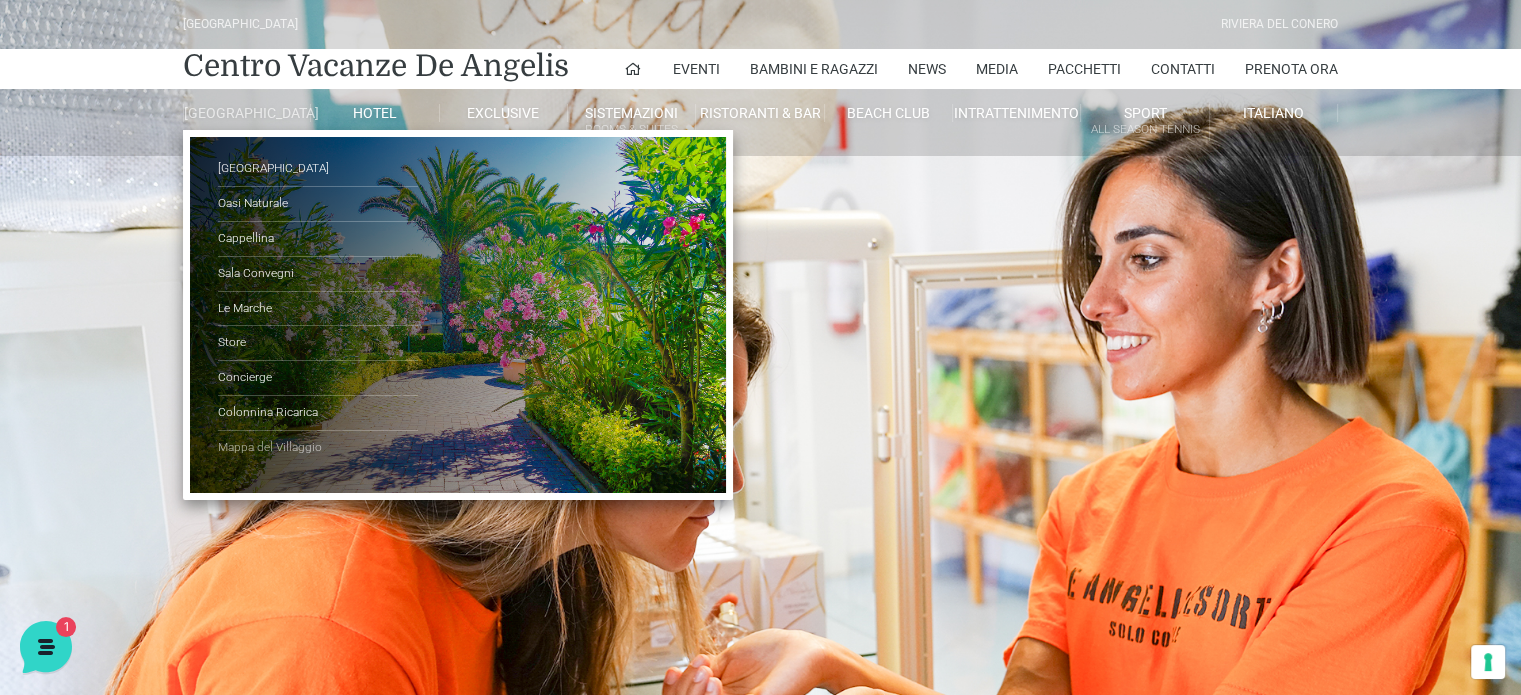 click on "Mappa del Villaggio" at bounding box center (318, 448) 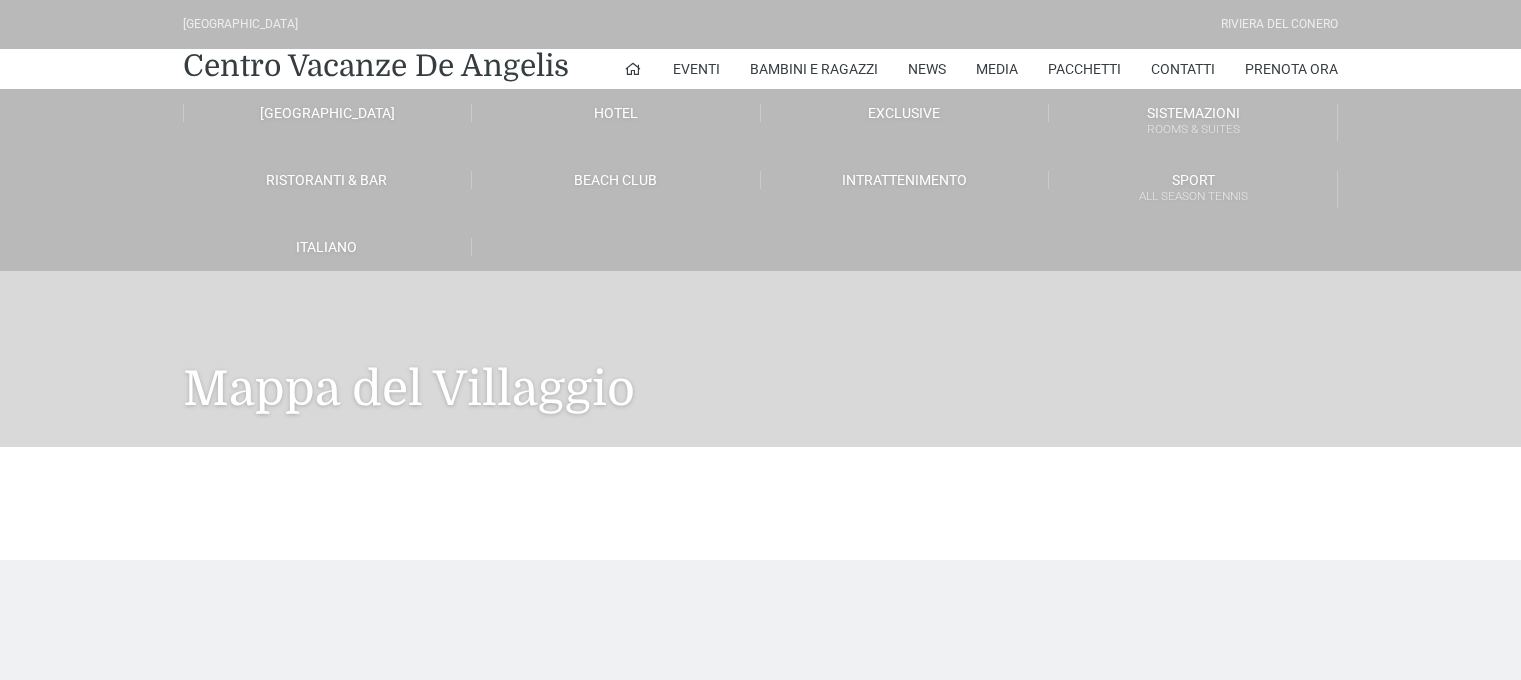 scroll, scrollTop: 0, scrollLeft: 0, axis: both 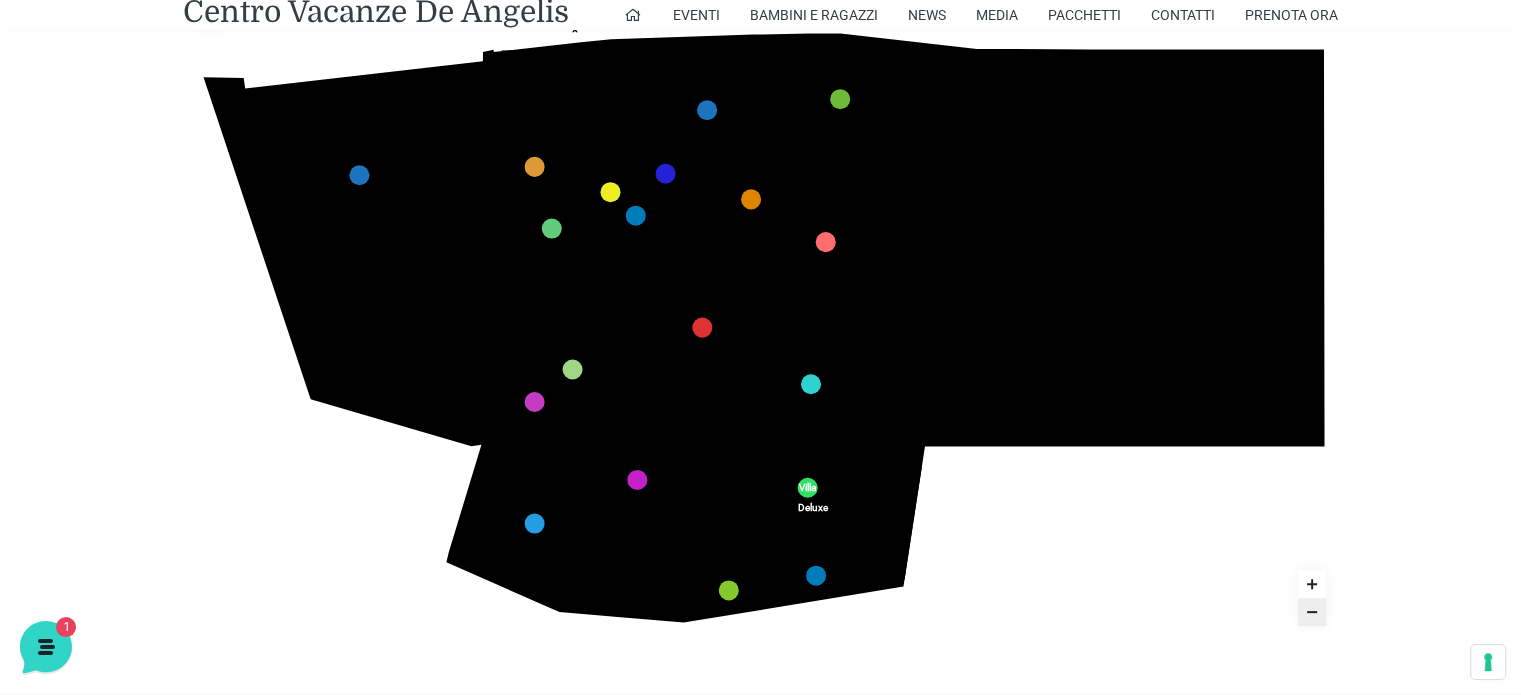 click 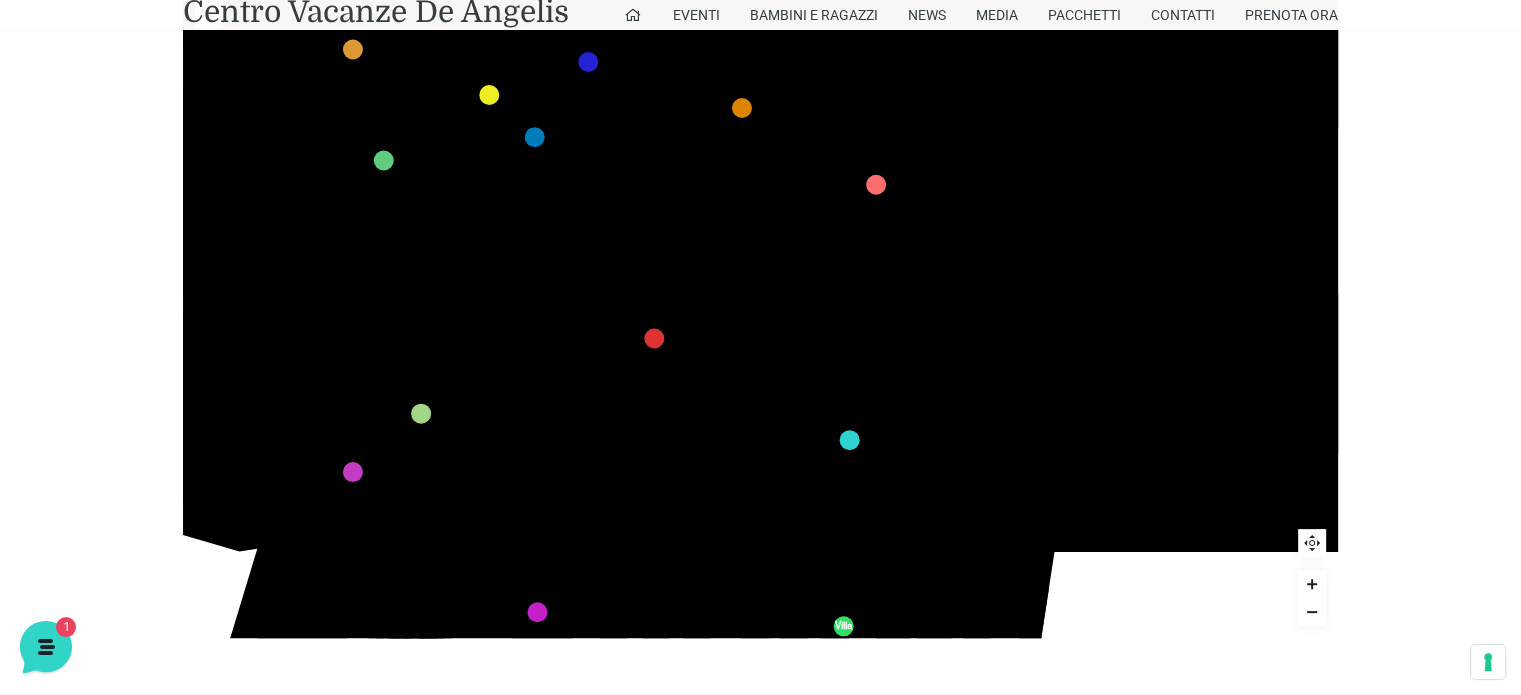 click 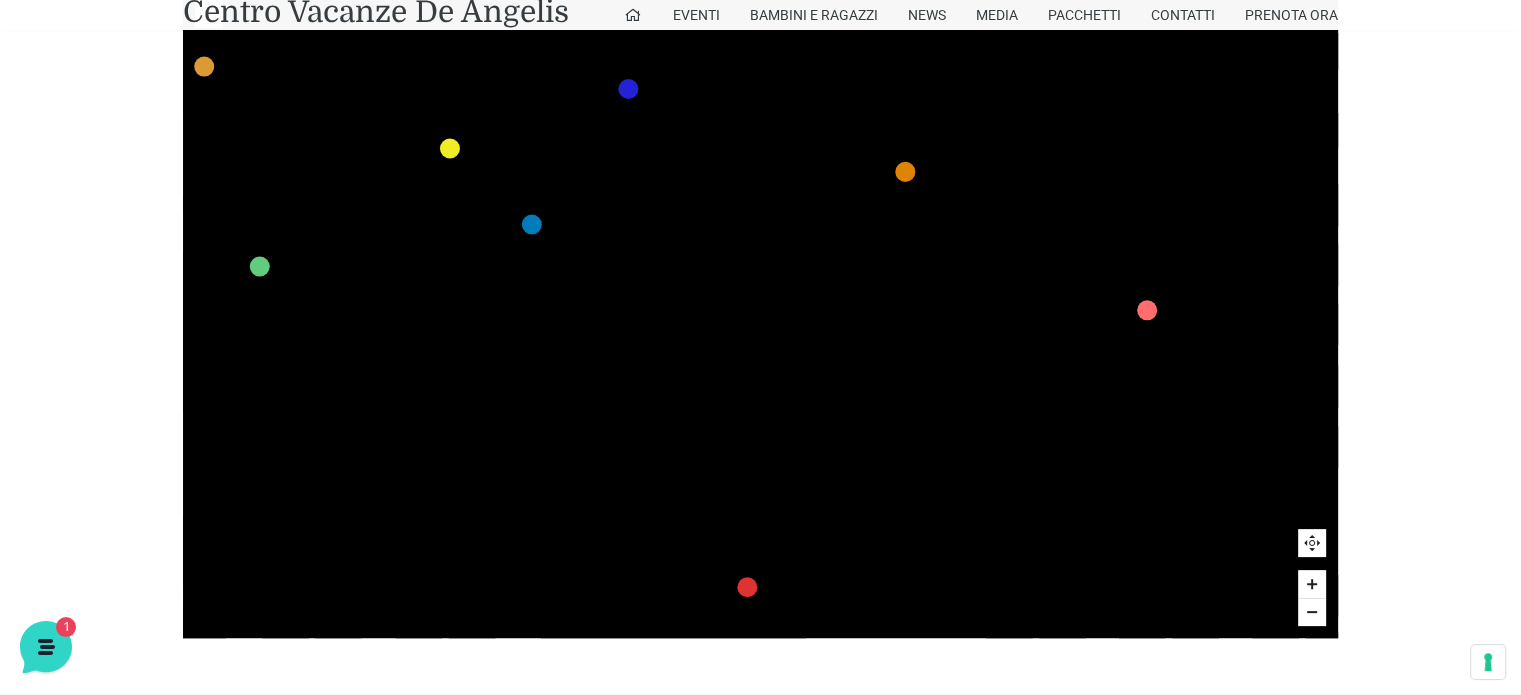 drag, startPoint x: 590, startPoint y: 347, endPoint x: 766, endPoint y: 574, distance: 287.23685 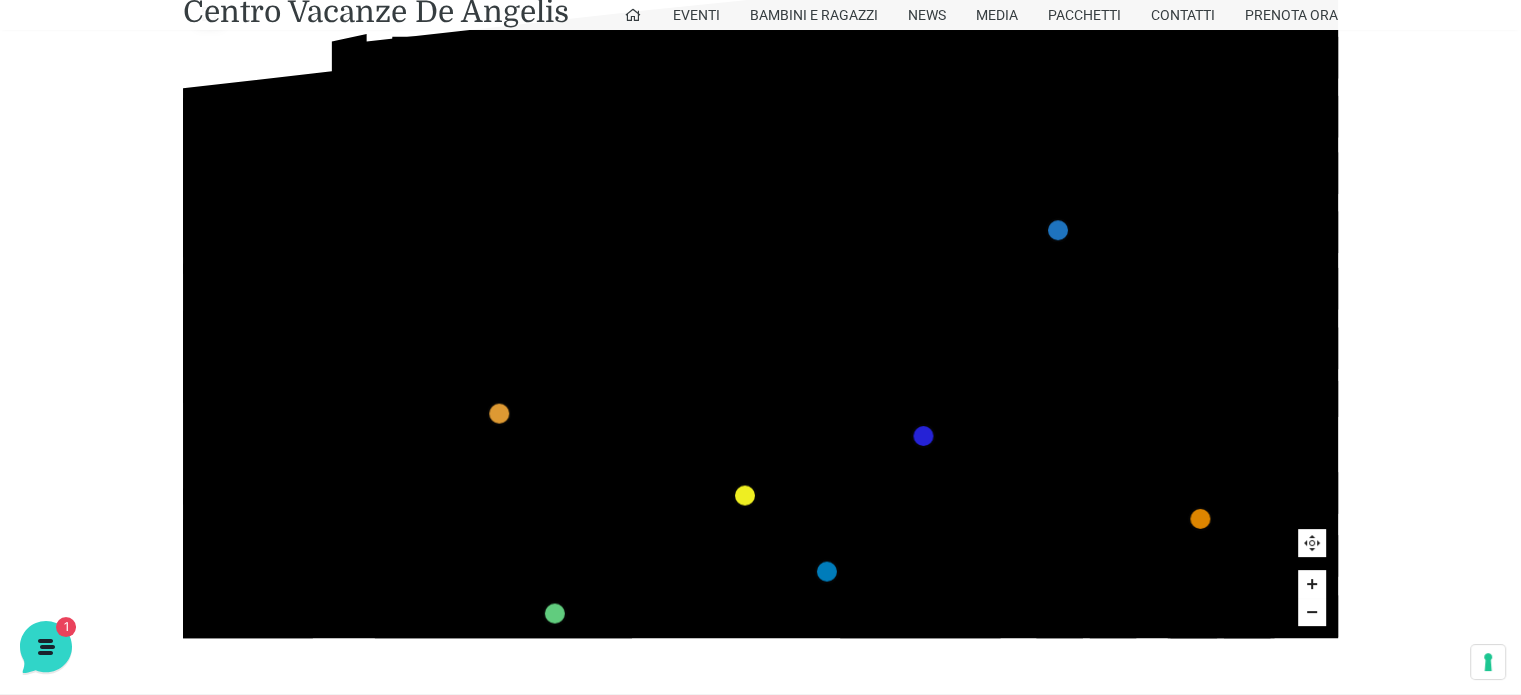 drag, startPoint x: 748, startPoint y: 294, endPoint x: 1037, endPoint y: 692, distance: 491.85873 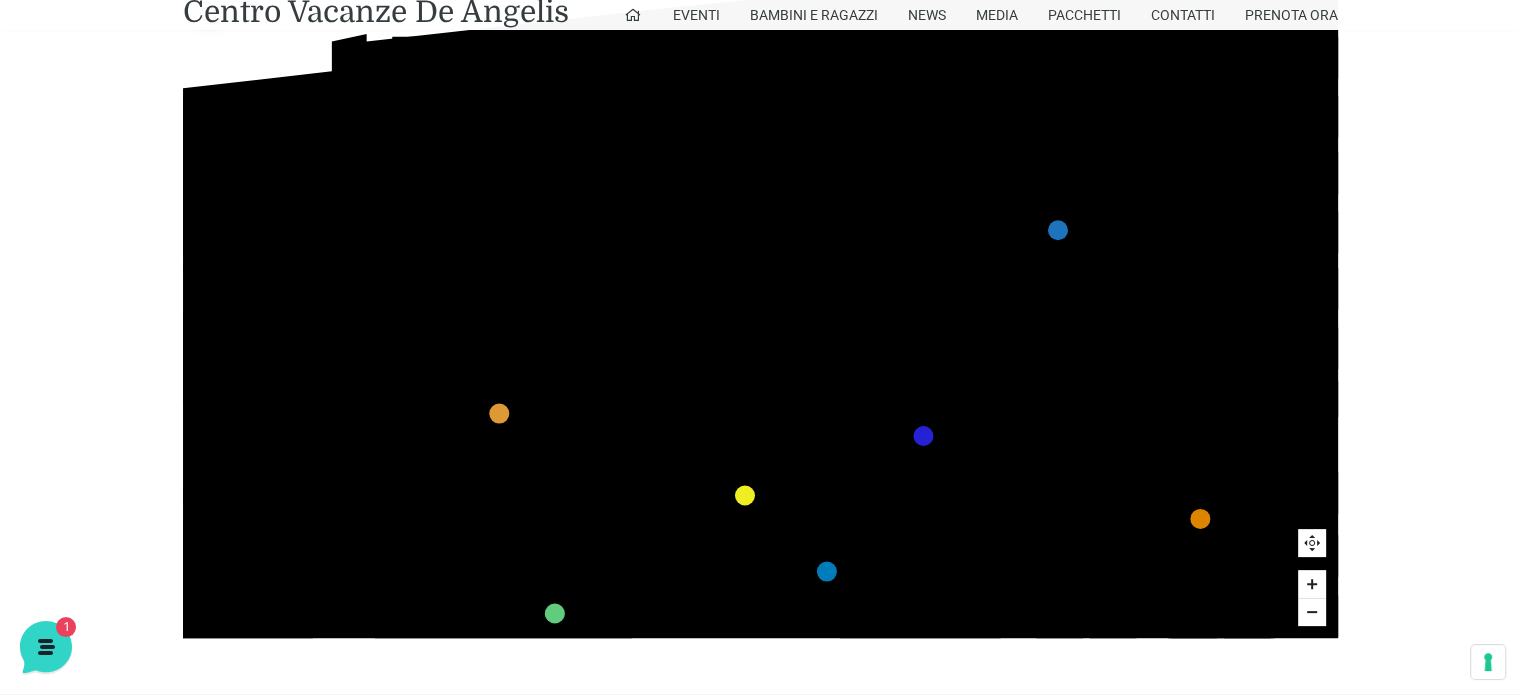 click on "436
435
437
434
441
430
440
431
439
432
438
433
424
423
425
422
429
418
428
419
427
420
426
421
412
411
413
410
417
406
416
407
415
408
414
409
609
400
608
401
325
405
611
404
610
403
607
402
210
201
209
202
220
211
206
205
207
204" at bounding box center (760, 313) 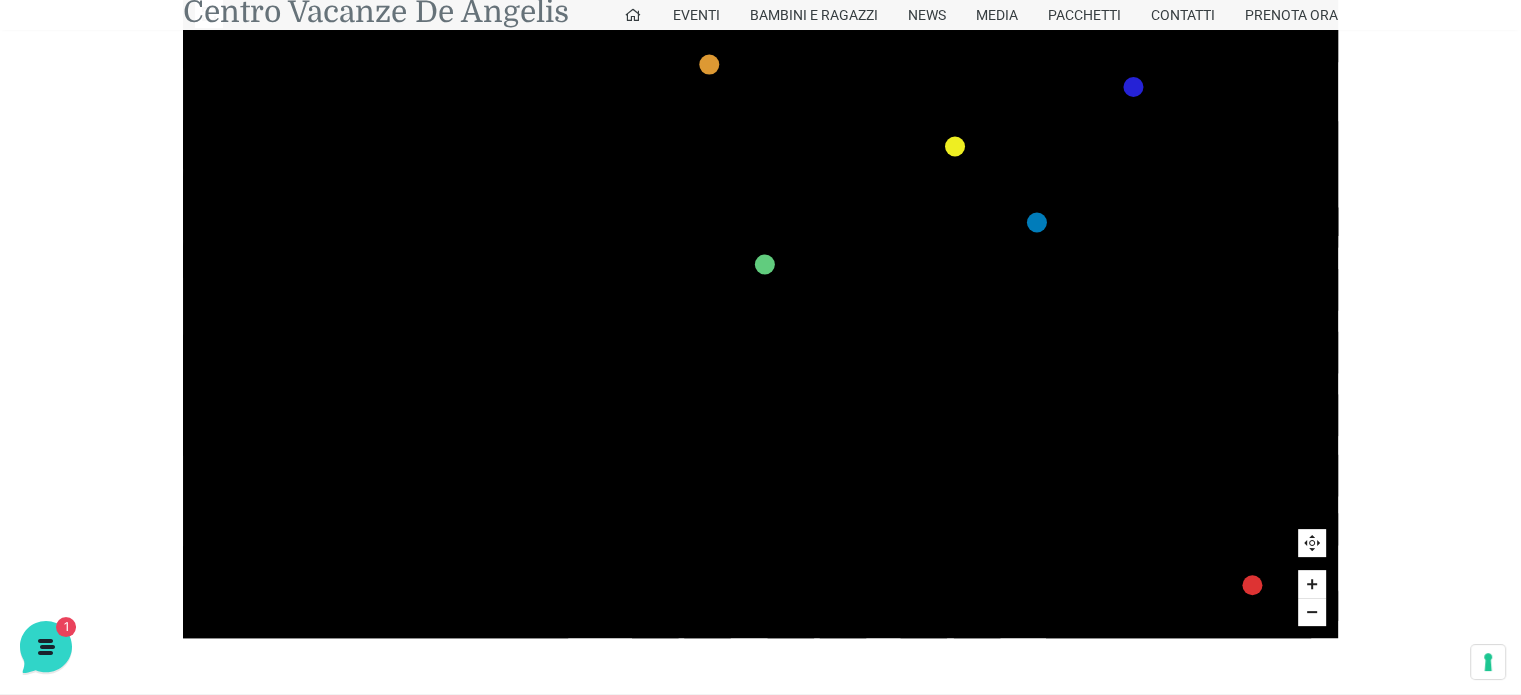 drag, startPoint x: 354, startPoint y: 409, endPoint x: 561, endPoint y: 19, distance: 441.5303 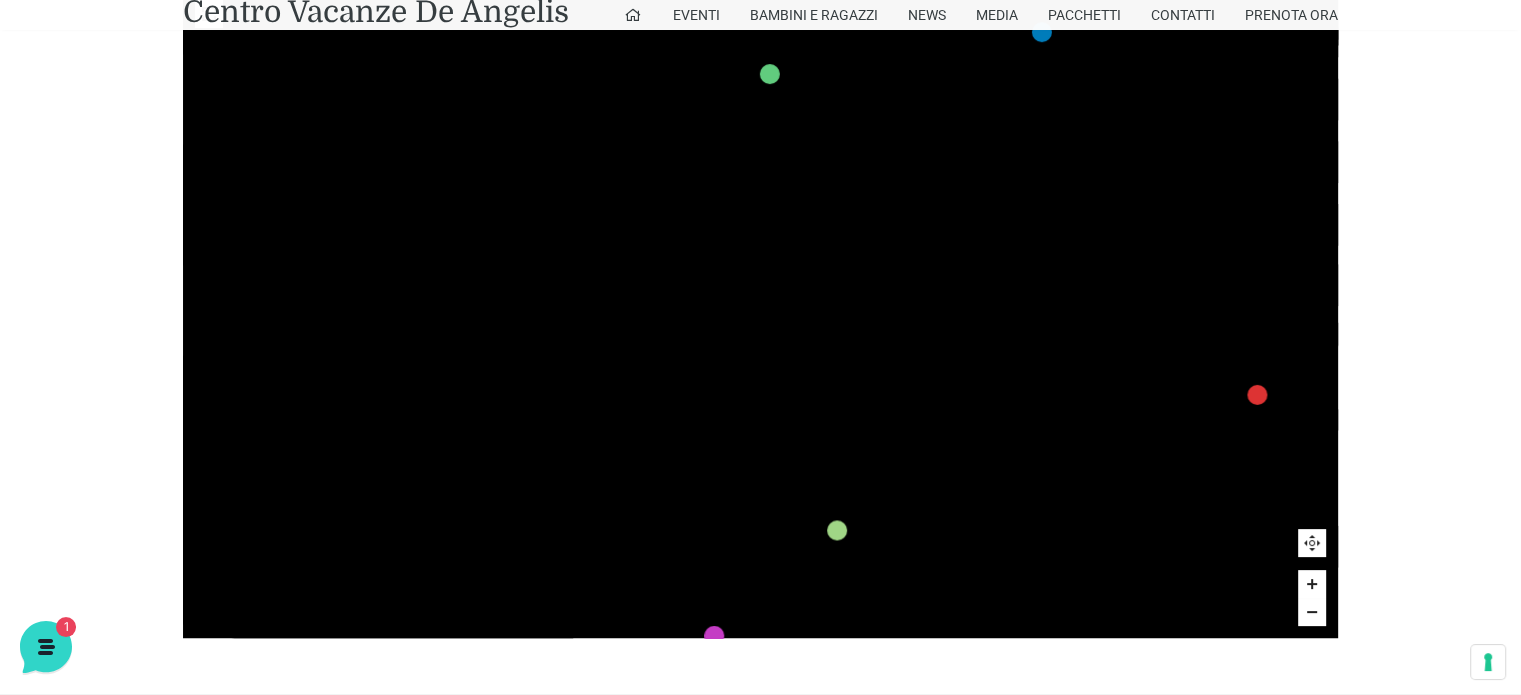 drag, startPoint x: 605, startPoint y: 416, endPoint x: 611, endPoint y: 125, distance: 291.06186 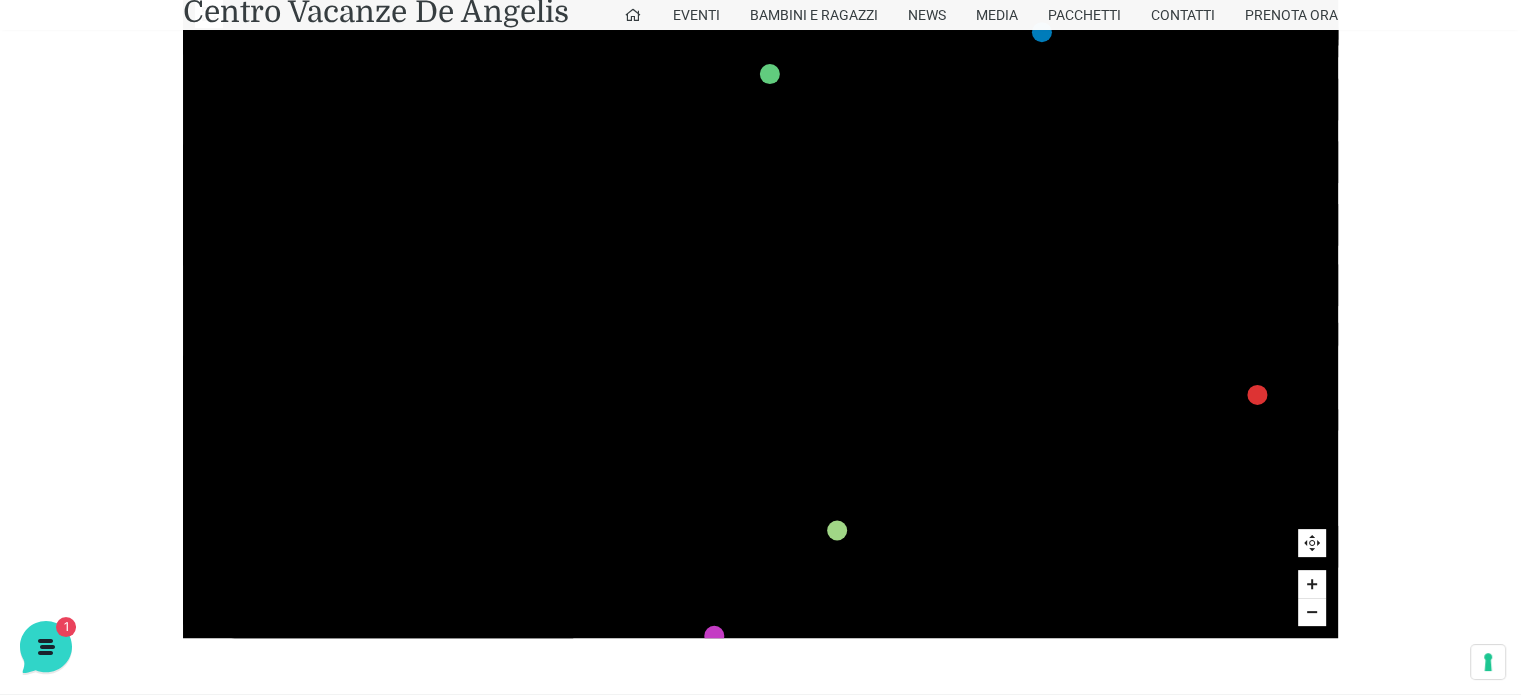 click on "436
435
437
434
441
430
440
431
439
432
438
433
424
423
425
422
429
418
428
419
427
420
426
421
412
411
413
410
417
406
416
407
415
408
414
409
609
400
608
401
325
405
611
404
610
403
607
402
210
201
209
202
220
211
206
205
207
204
208
203
232" 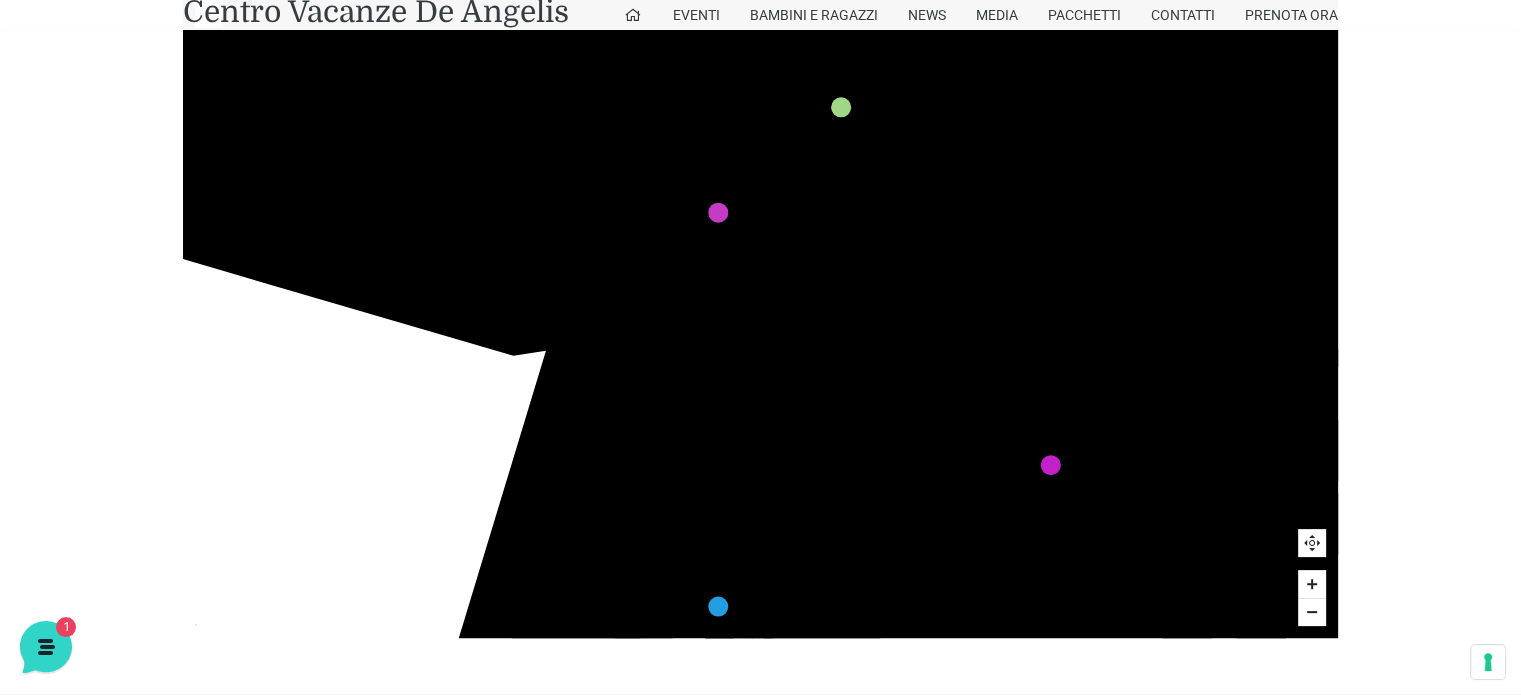 drag, startPoint x: 612, startPoint y: 439, endPoint x: 614, endPoint y: 144, distance: 295.00677 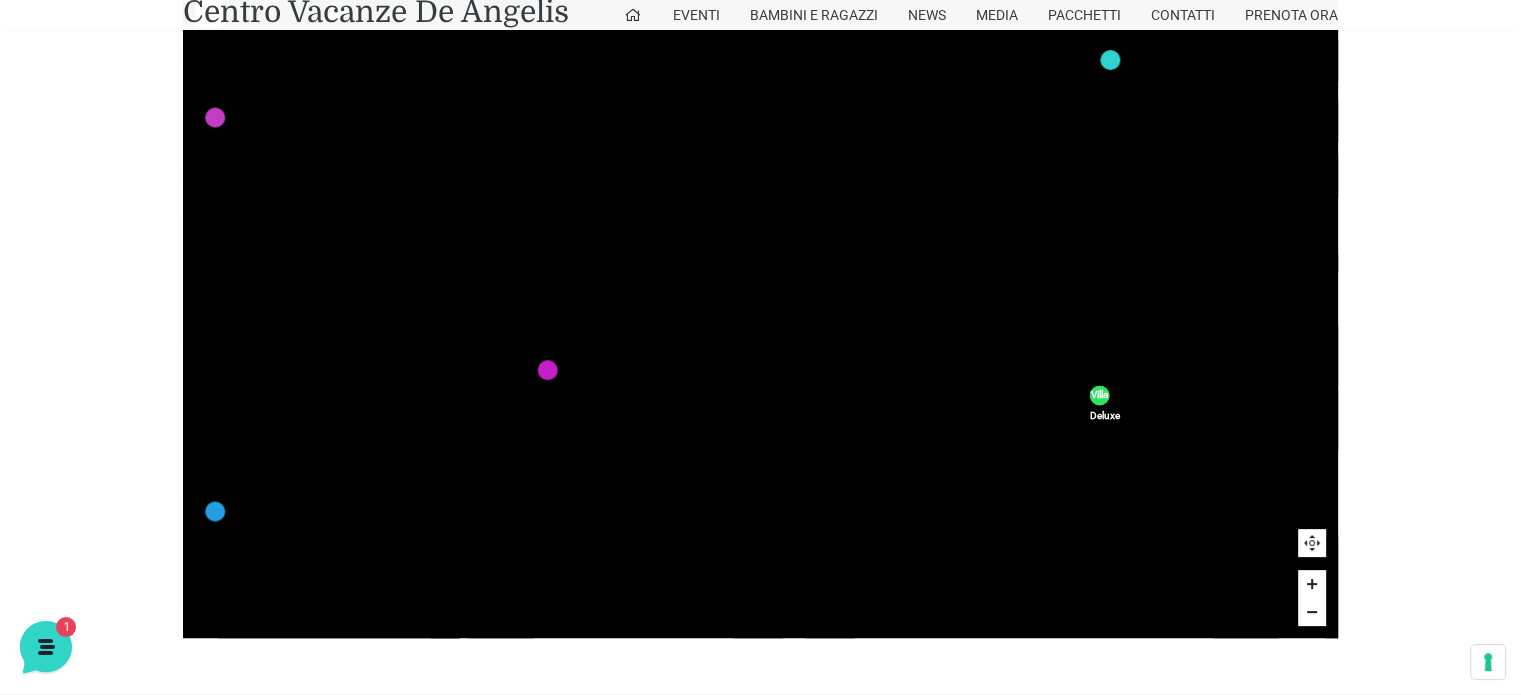 drag, startPoint x: 695, startPoint y: 560, endPoint x: 220, endPoint y: 742, distance: 508.67377 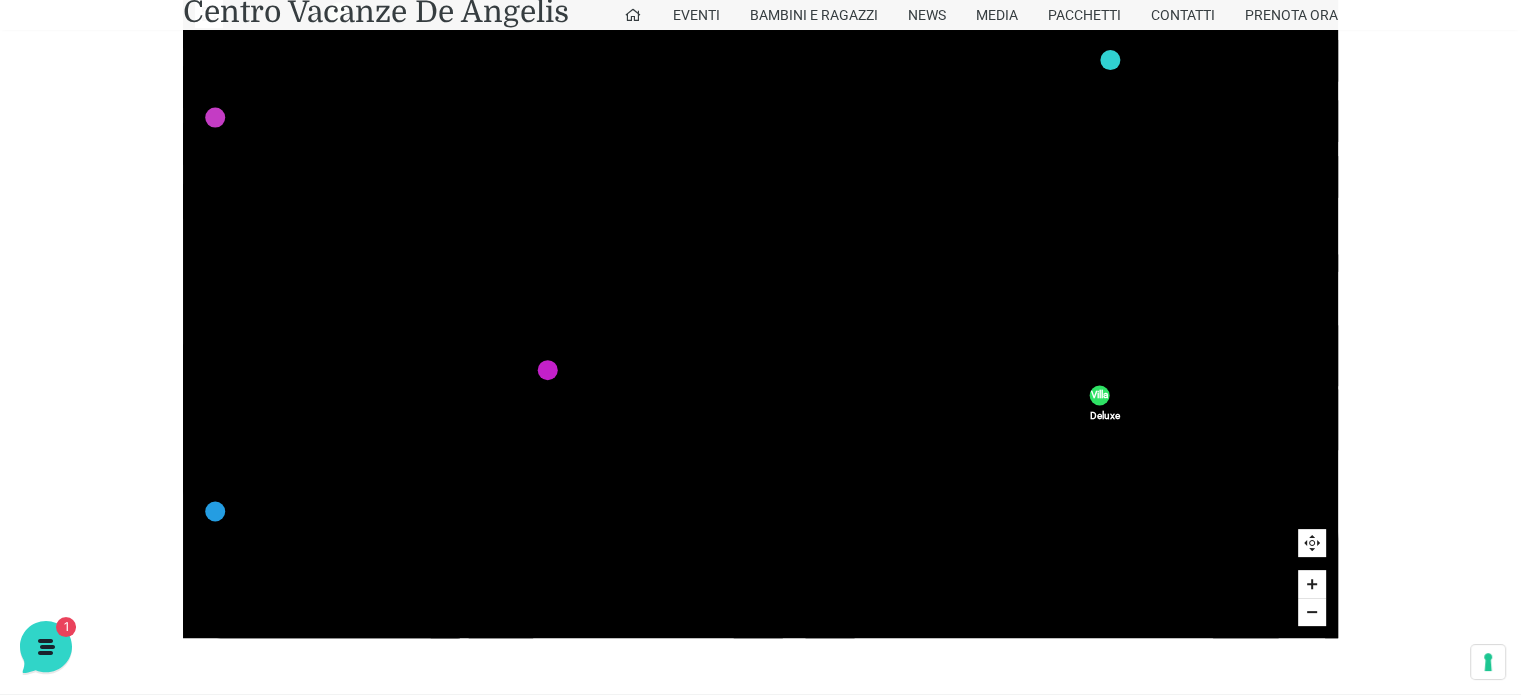 click on "[GEOGRAPHIC_DATA]
[GEOGRAPHIC_DATA]
Centro Vacanze [GEOGRAPHIC_DATA]
Eventi
Miss Italia
Cerimonie
Team building
Bambini e Ragazzi
Holly Beach Club
Holly Teeny Club
[PERSON_NAME] Club
Piscine
Iscrizioni Holly Club
News
Media
Pacchetti
Contatti
Prenota Ora
[GEOGRAPHIC_DATA]
Parco Piscine
Oasi Naturale
Cappellina
Sala Convegni
[GEOGRAPHIC_DATA]
Store
Concierge
Colonnina Ricarica
Mappa del Villaggio
Hotel
Suite Prestige
Camera Prestige
Camera Suite H
Sala Meeting
Exclusive
[GEOGRAPHIC_DATA]
Dimora Padronale
Villa 601 Alpine
Villa Classic
Bilocale Garden Gold
Sistemazioni Rooms & Suites
[GEOGRAPHIC_DATA] Deluxe Numana
Villa Trilocale Deluxe Private Garden
Villa Bilocale Deluxe
Appartamento Trilocale Garden" at bounding box center (760, 409) 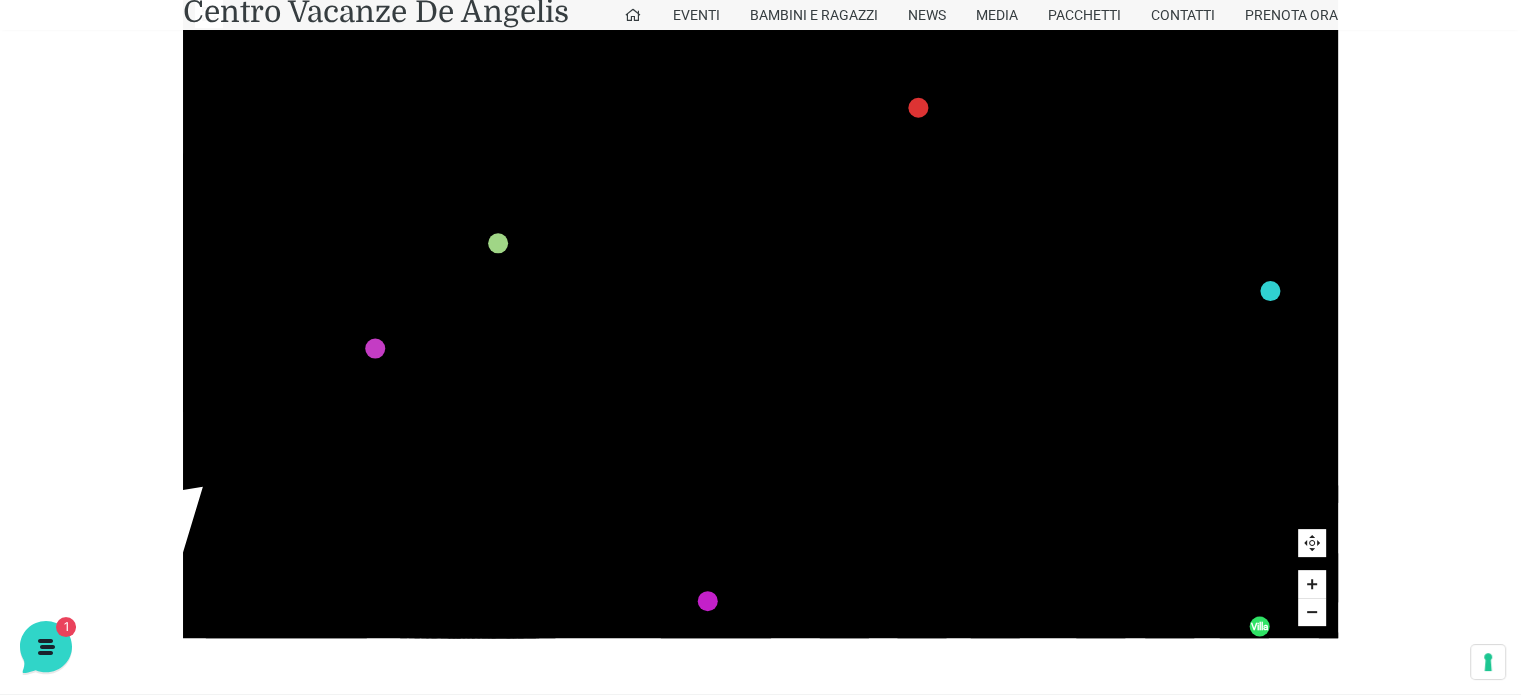drag, startPoint x: 441, startPoint y: 442, endPoint x: 1320, endPoint y: 721, distance: 922.2158 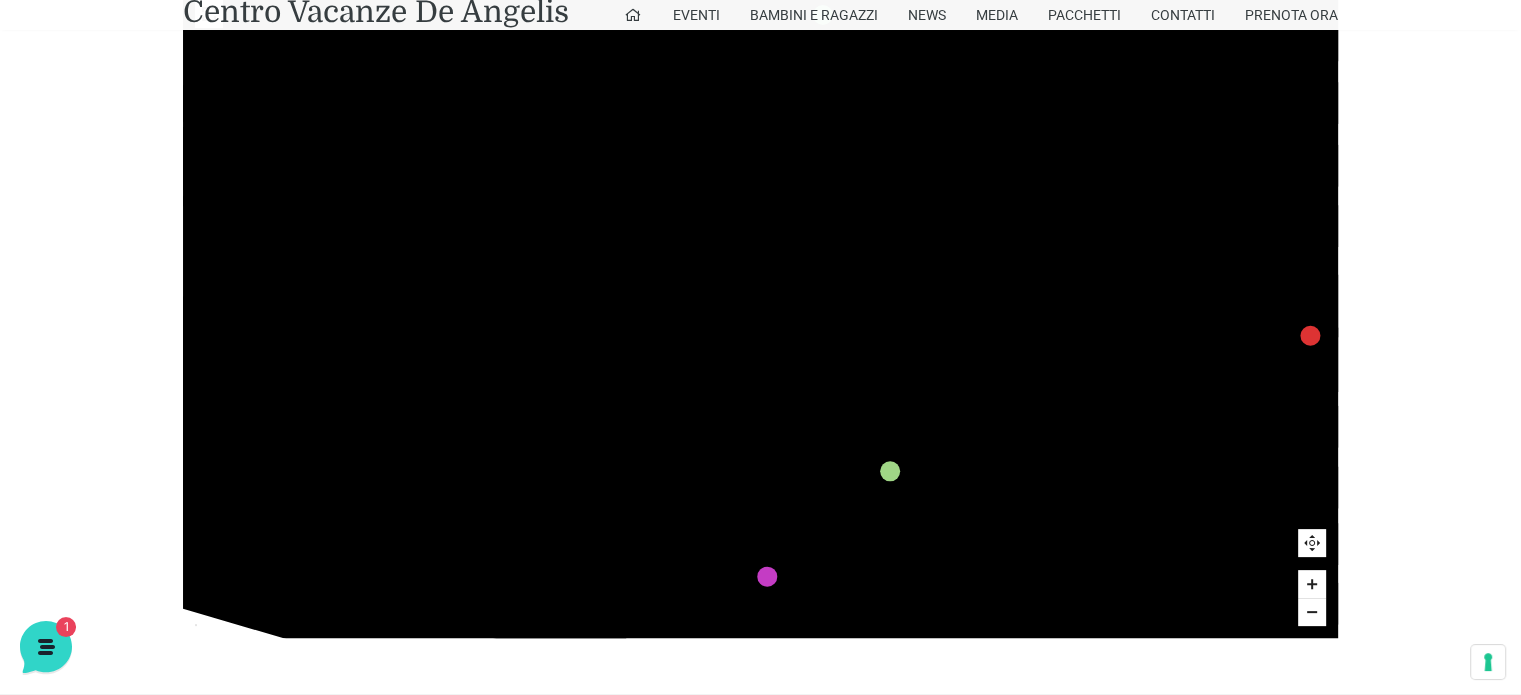drag, startPoint x: 811, startPoint y: 513, endPoint x: 1146, endPoint y: 646, distance: 360.43585 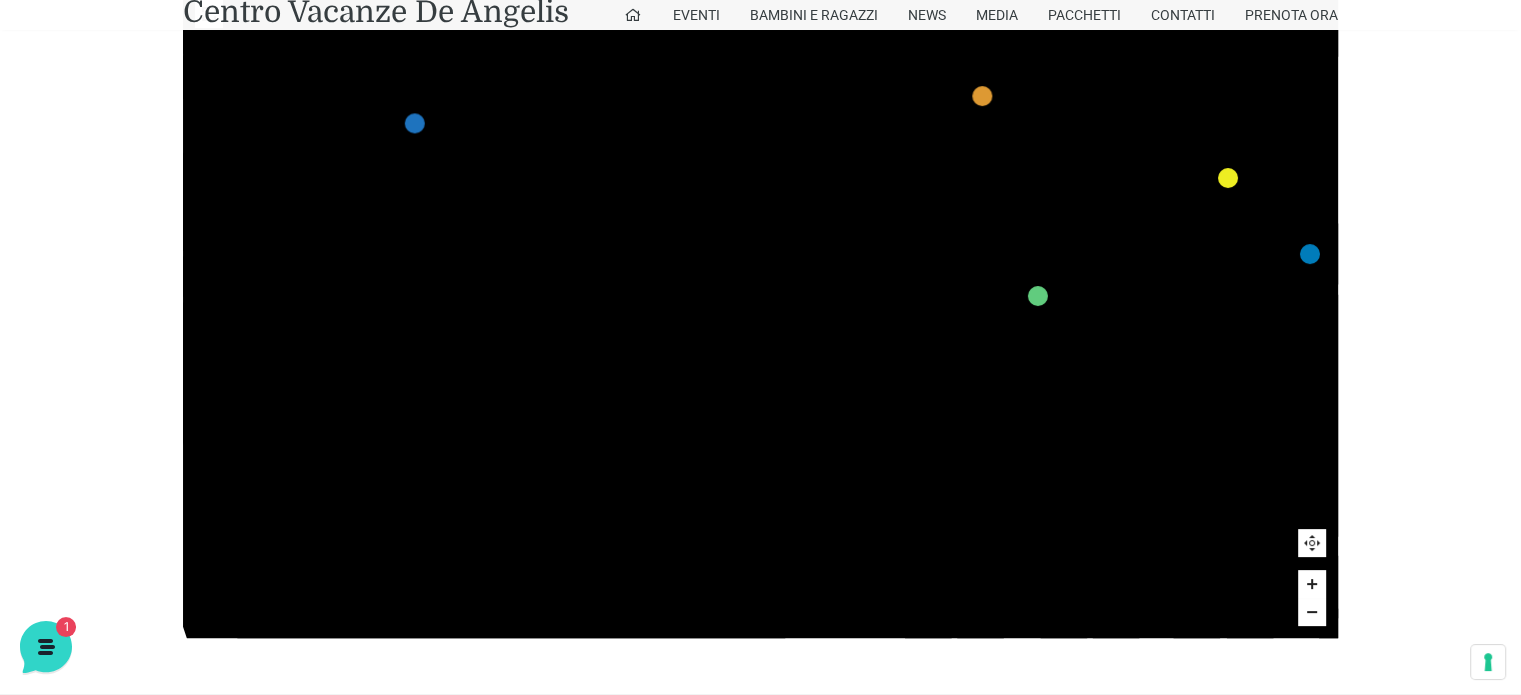 drag, startPoint x: 732, startPoint y: 435, endPoint x: 716, endPoint y: 651, distance: 216.59178 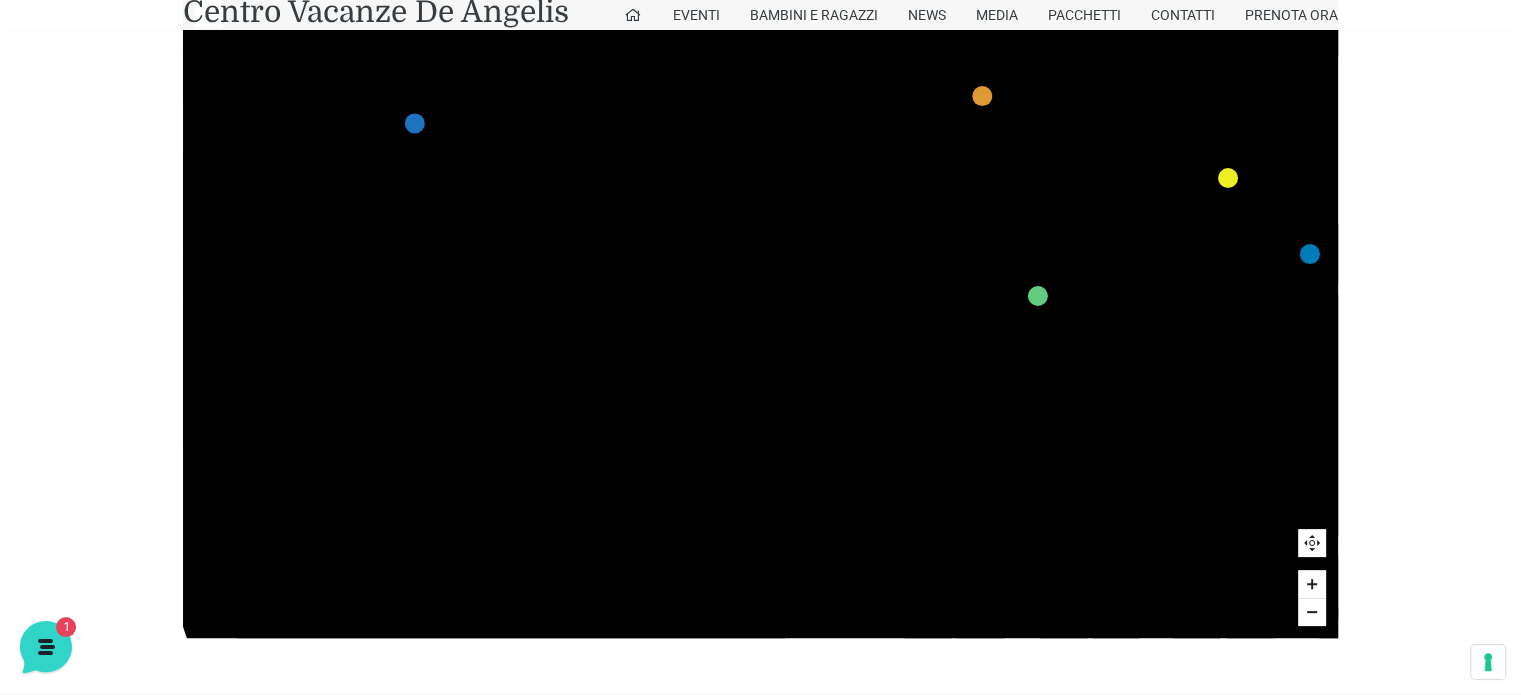 click on "436
435
437
434
441
430
440
431
439
432
438
433
424
423
425
422
429
418
428
419
427
420
426
421
412
411
413
410
417
406
416
407
415
408
414
409
609
400
608
401
325
405
611
404
610
403
607
402
210
201
209
202
220
211
206
205
207
204" at bounding box center [760, 313] 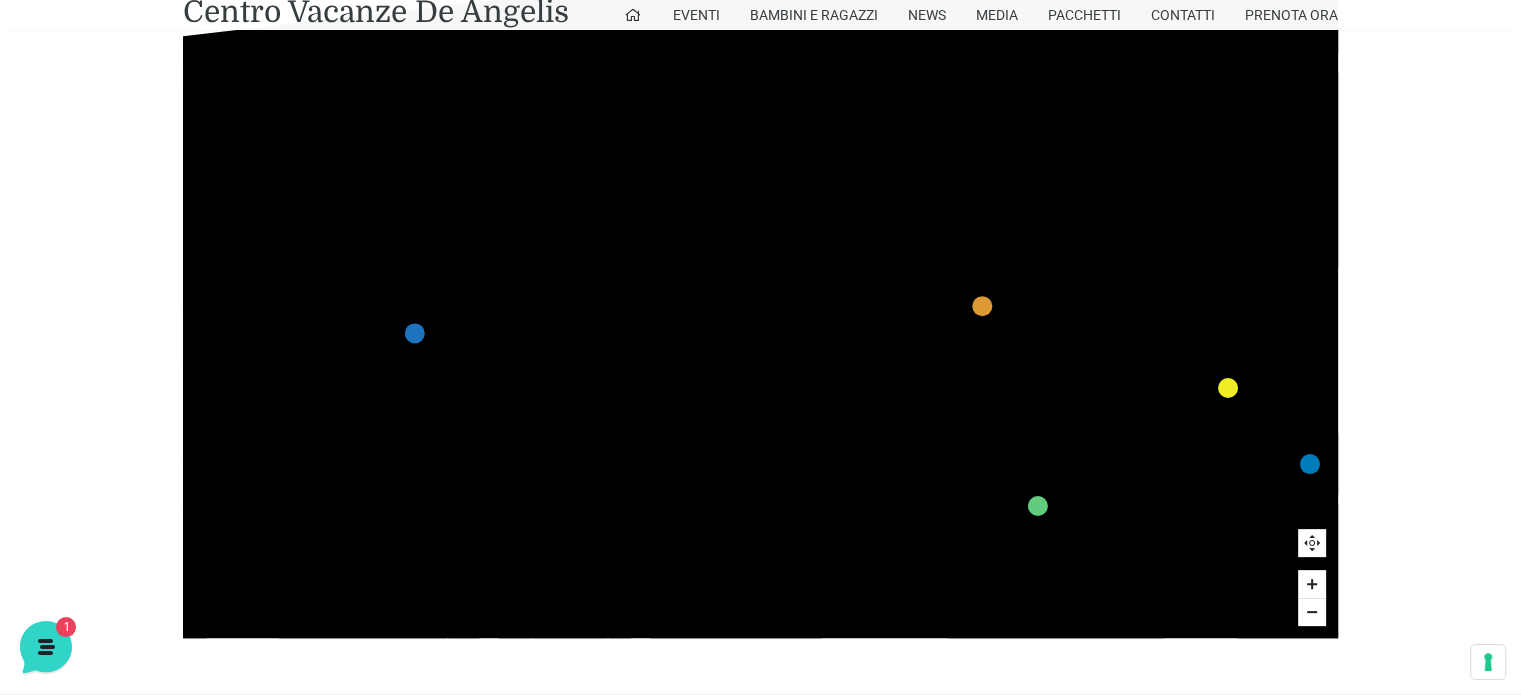 drag, startPoint x: 623, startPoint y: 344, endPoint x: 624, endPoint y: 640, distance: 296.00168 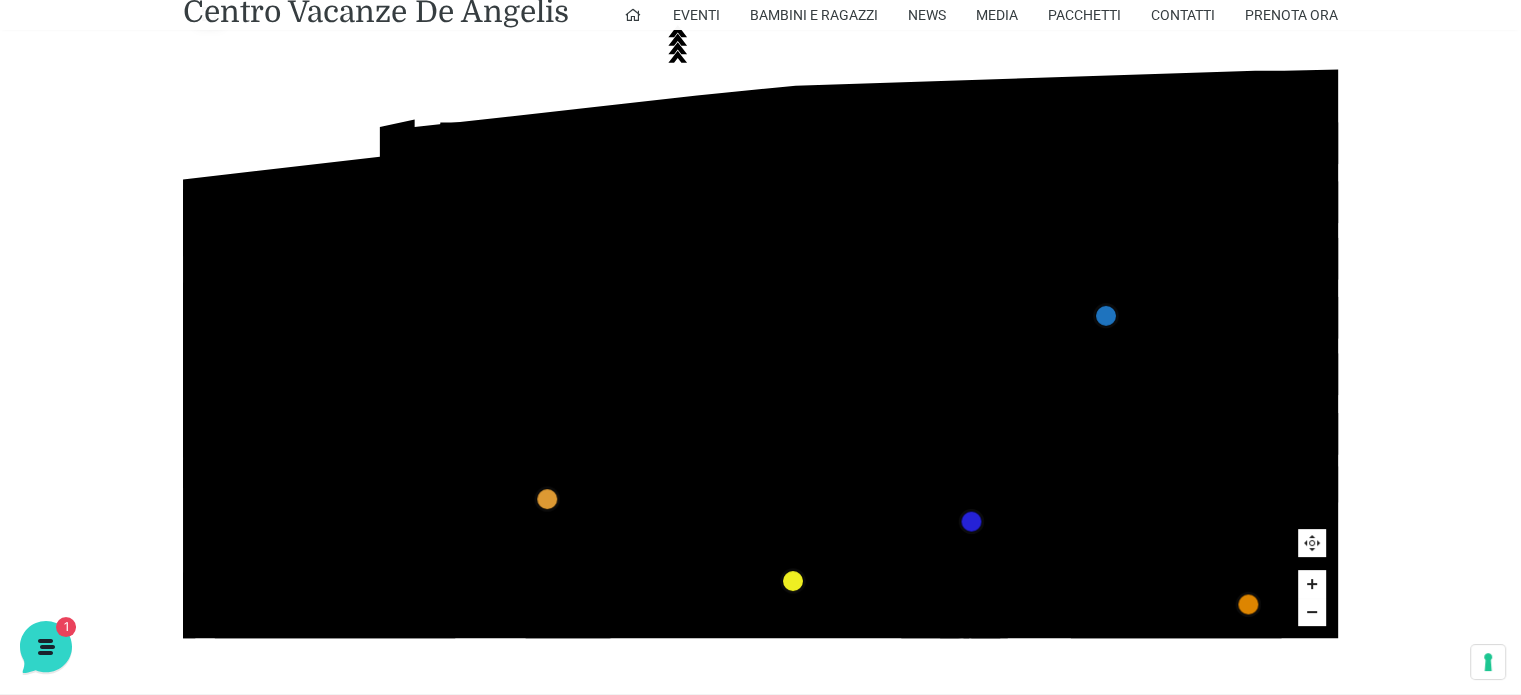 drag, startPoint x: 624, startPoint y: 339, endPoint x: 168, endPoint y: 451, distance: 469.55298 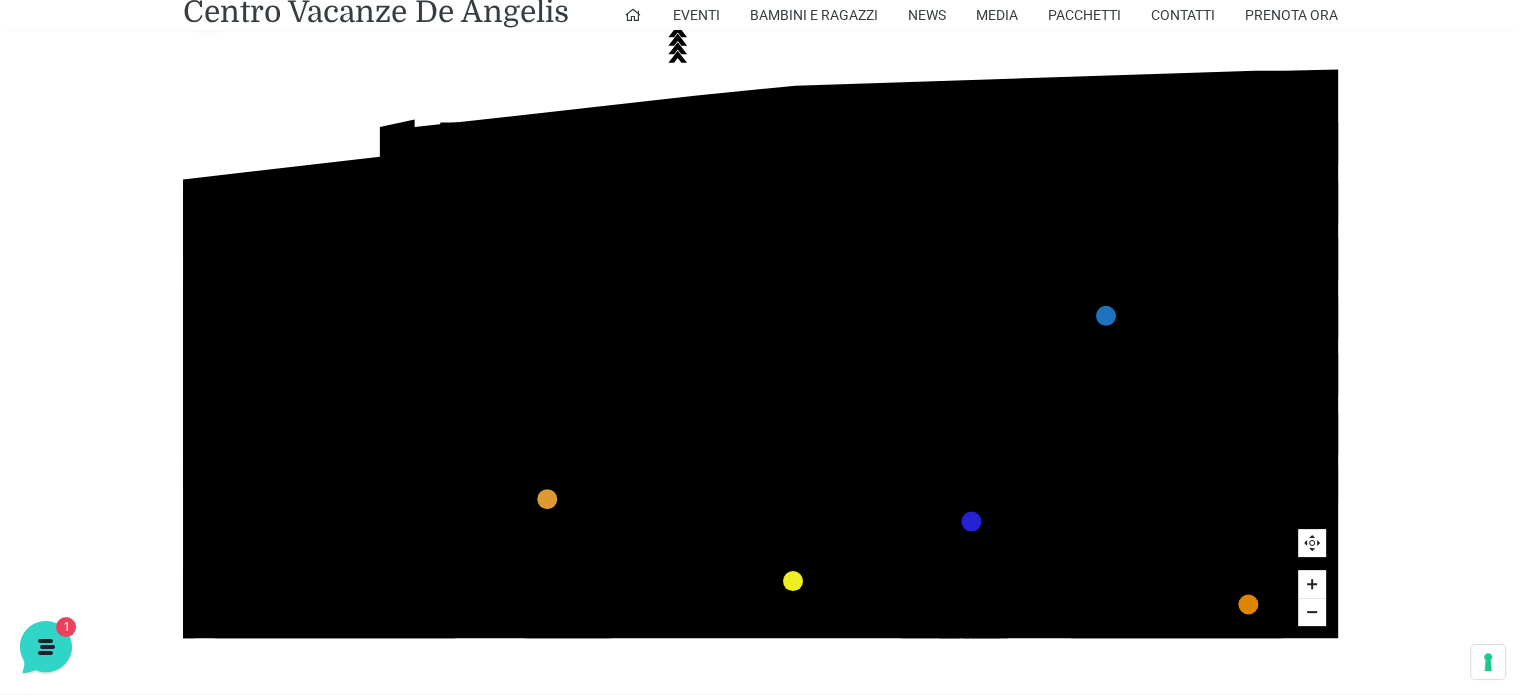 click on "436
435
437
434
441
430
440
431
439
432
438
433
424
423
425
422
429
418
428
419
427
420
426
421
412
411
413
410
417
406
416
407
415
408
414
409
609
400
608
401
325
405
611
404
610
403
607
402
210
201
209
202
220
211
206
205
207
204" at bounding box center [760, 313] 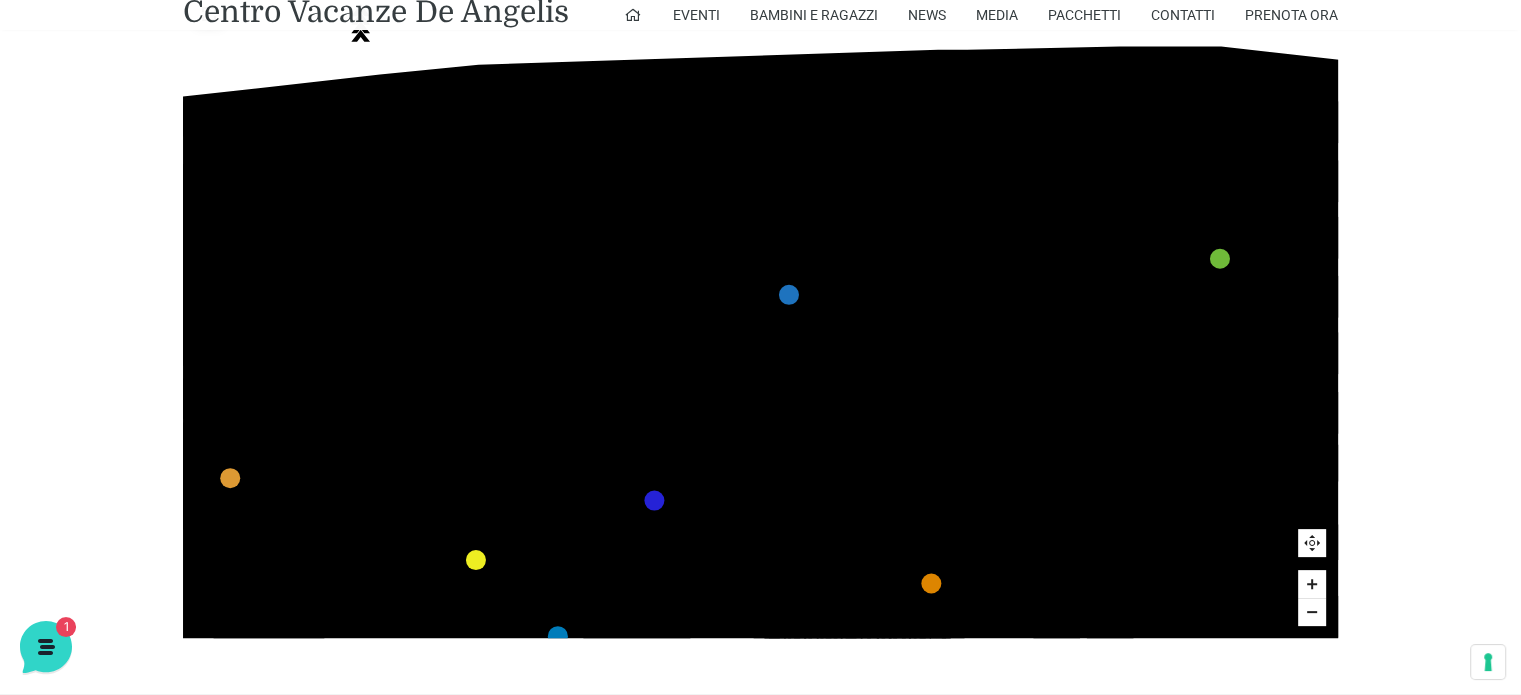 drag, startPoint x: 804, startPoint y: 444, endPoint x: 479, endPoint y: 55, distance: 506.8984 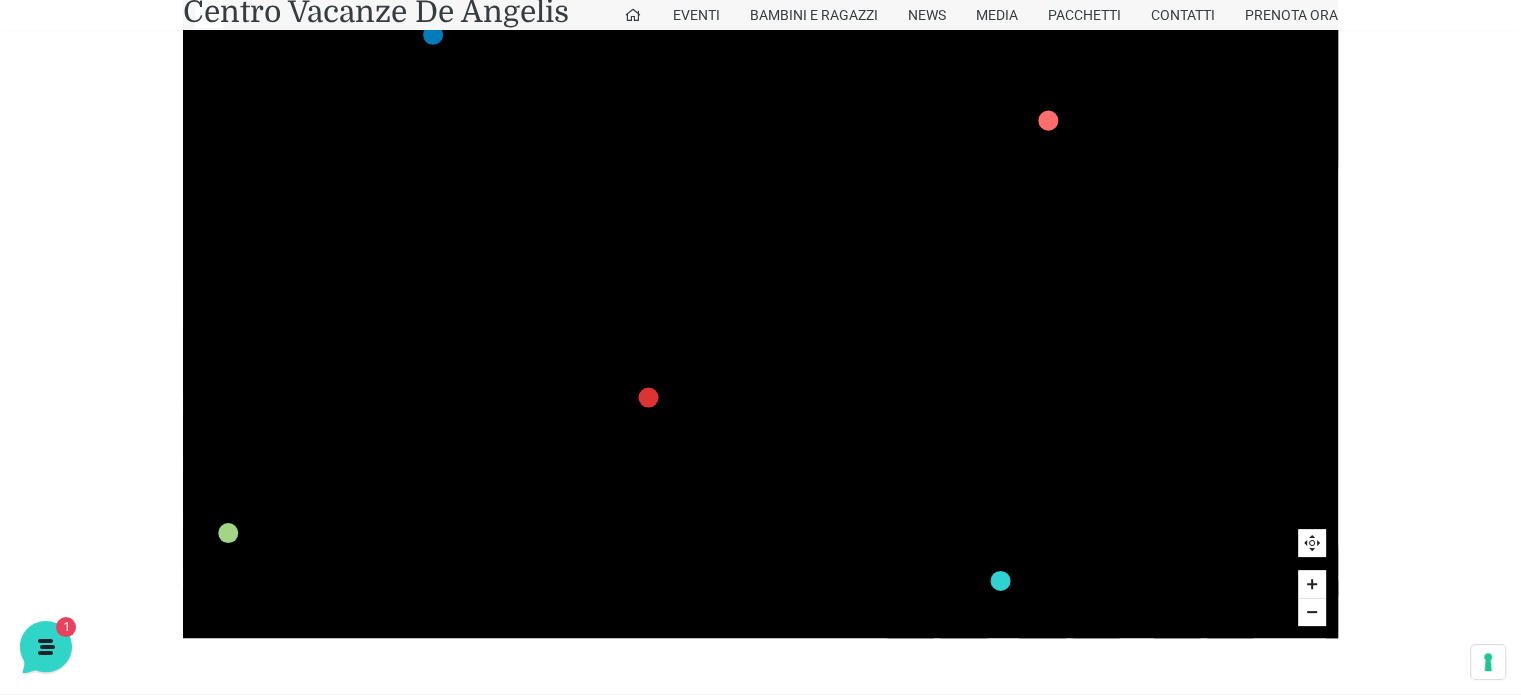 drag, startPoint x: 660, startPoint y: 340, endPoint x: 646, endPoint y: -21, distance: 361.27136 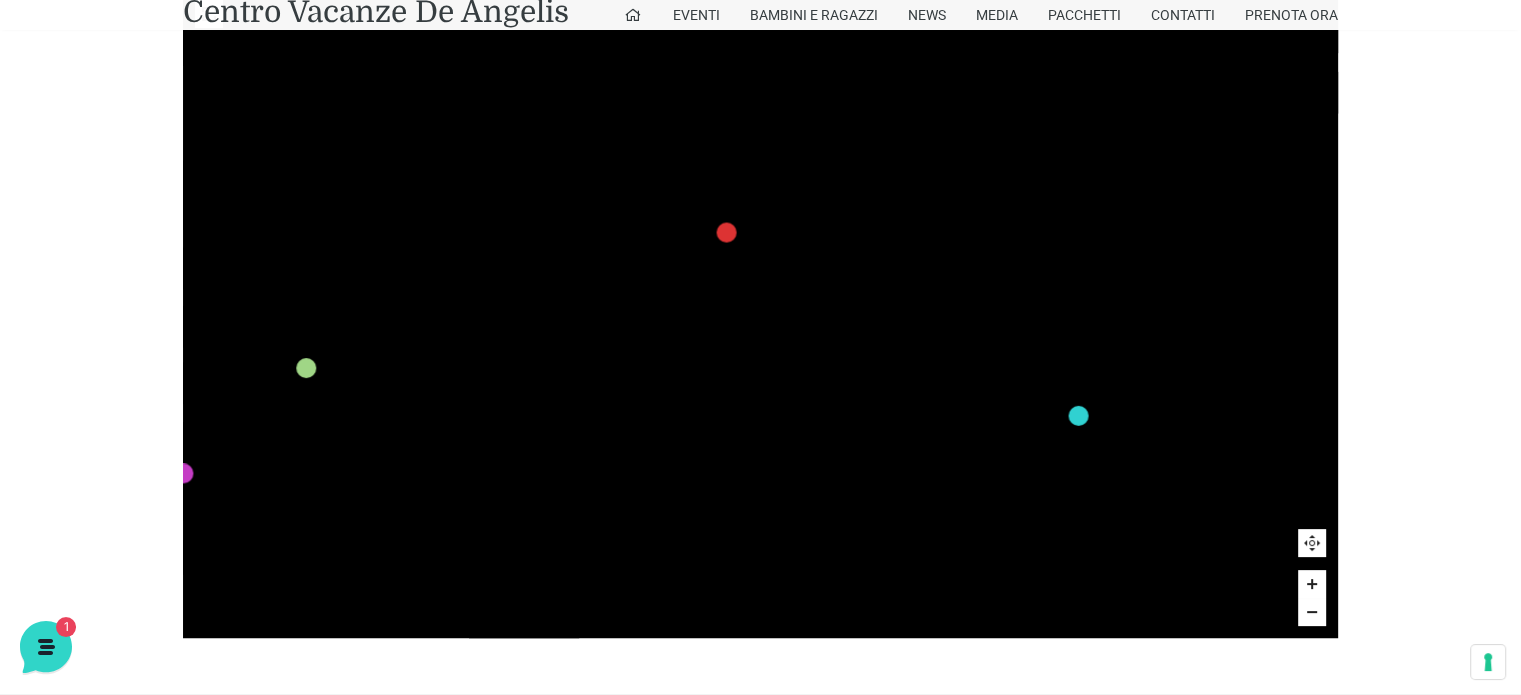 drag, startPoint x: 533, startPoint y: 414, endPoint x: 681, endPoint y: 34, distance: 407.80386 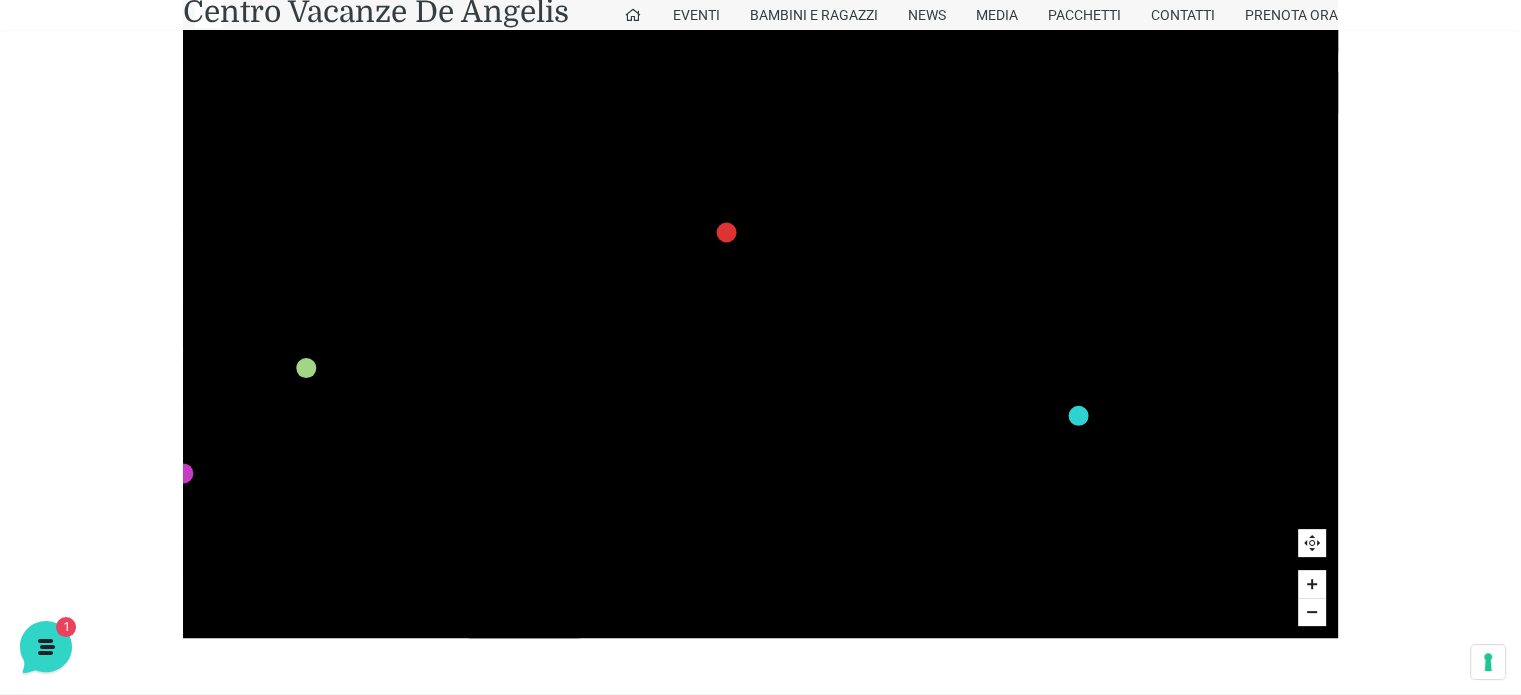 click 